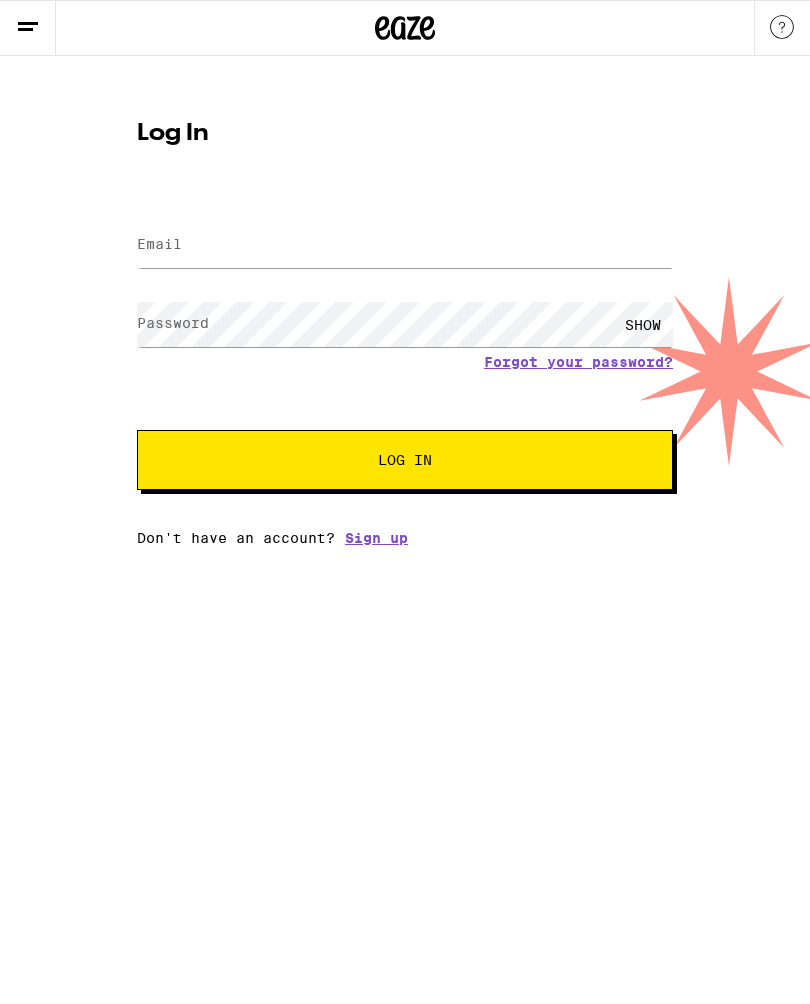 scroll, scrollTop: 0, scrollLeft: 0, axis: both 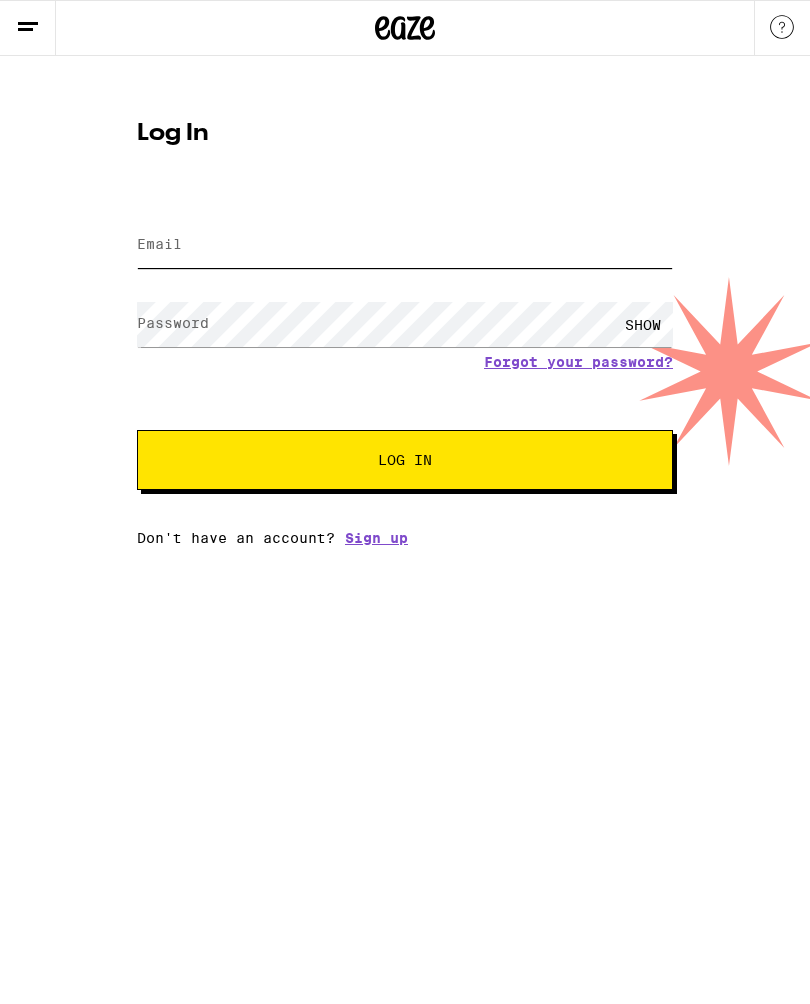 type on "[EMAIL]" 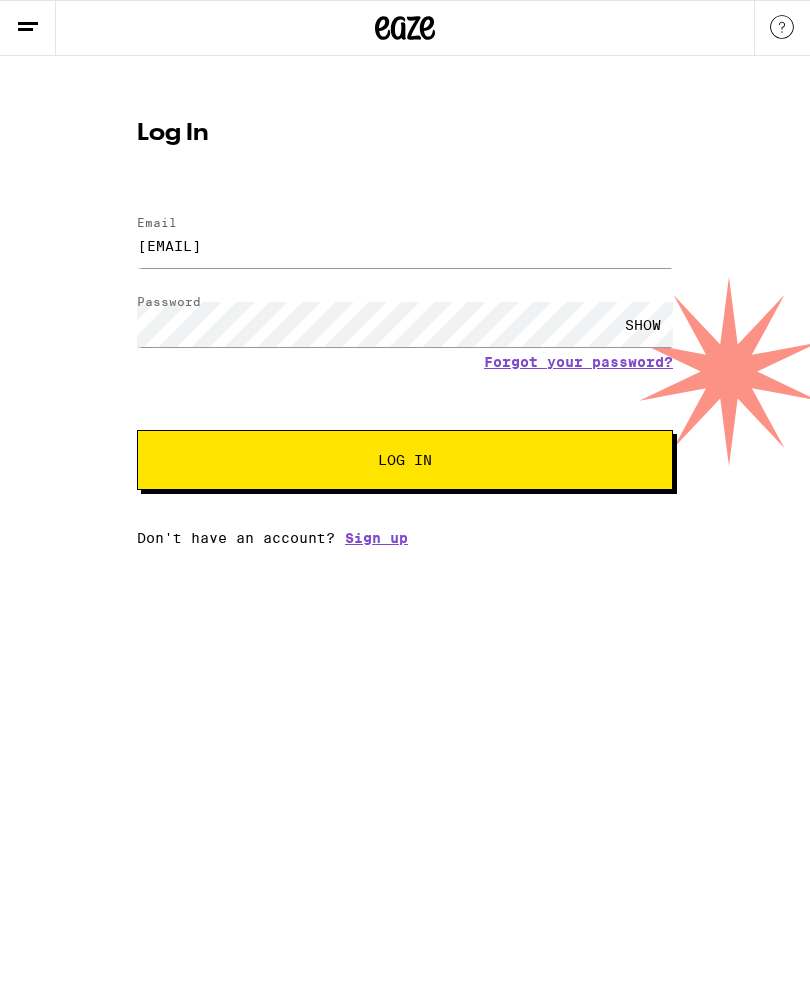 click on "Log In" at bounding box center (405, 460) 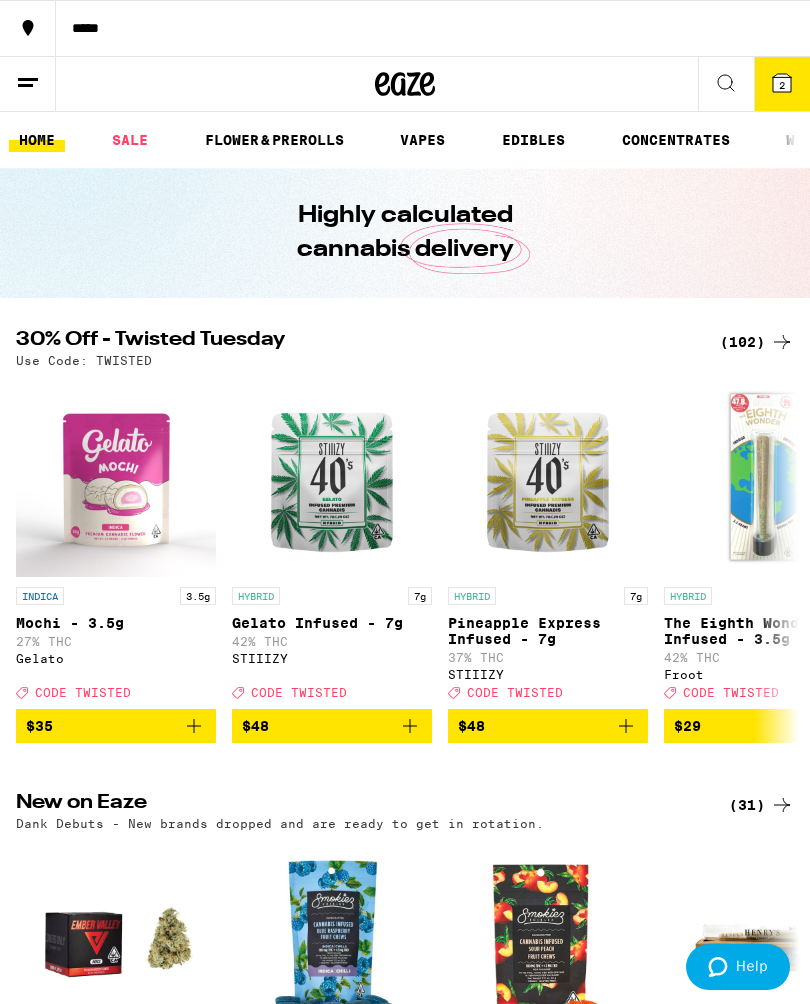 scroll, scrollTop: 0, scrollLeft: 0, axis: both 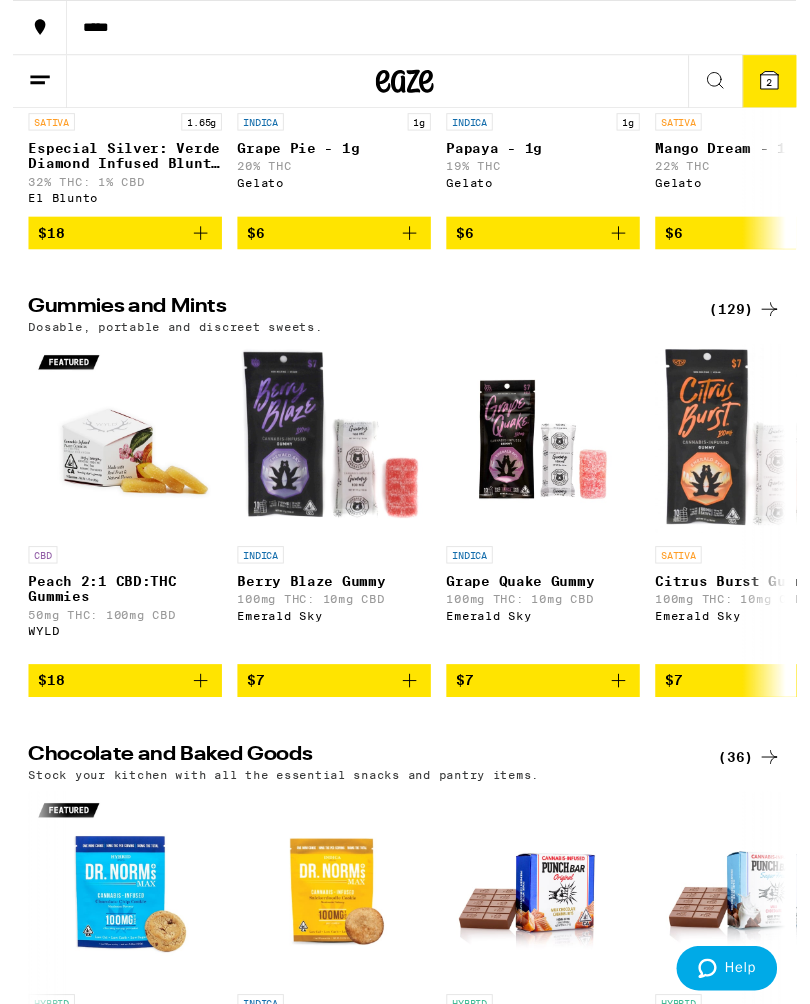 click on "(129)" at bounding box center (757, 320) 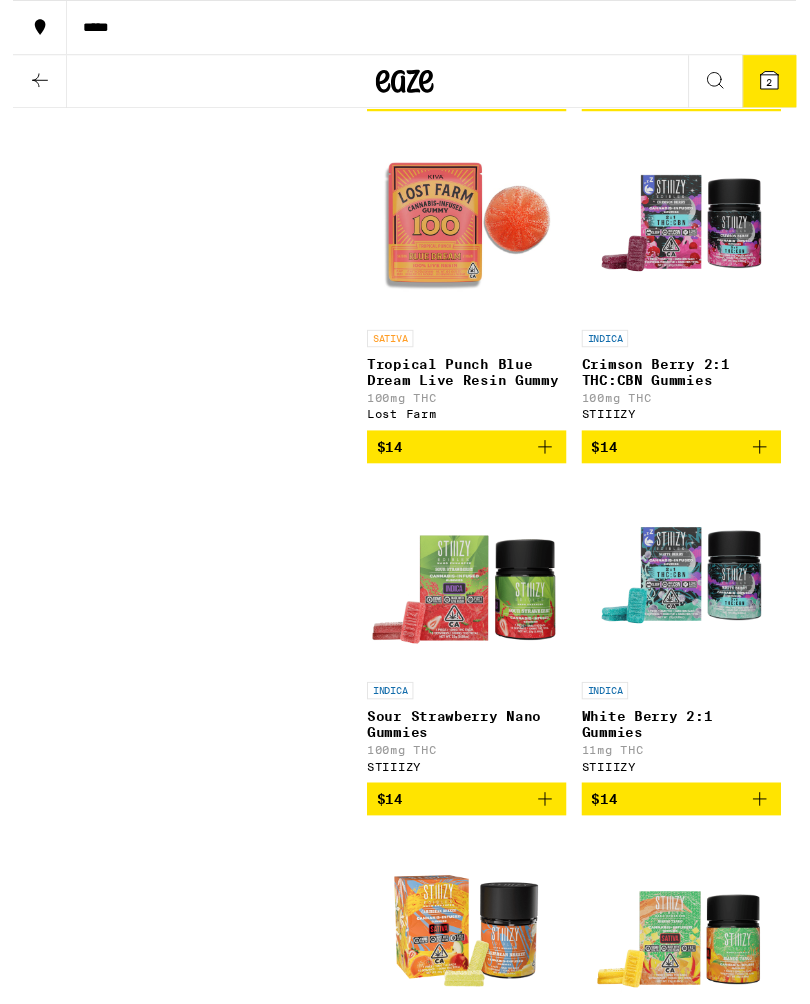 click on "***** ***** 2 Gummies and Mints Dosable, portable and discreet sweets.
FILTER Clearfalse filter Strain Type CBD Hybrid Indica Sativa Subcategory Gummies Mint Soft Sweets Brand Camino Dr. Norm's Emerald Sky Froot Heavy Hitters Highatus Powered by Cannabiotix Kanha Kiva Confections Lost Farm Papa & Barkley PLUS Smokiez STIIIZY WYLD Showing 129 results CBD Peach 2:1 CBD:THC Gummies 50mg THC: 100mg CBD WYLD $18 INDICA Berry Blaze Gummy 100mg THC: 10mg CBD Emerald Sky $7 INDICA Grape Quake Gummy 100mg THC: 10mg CBD Emerald Sky $7 SATIVA Citrus Burst Gummy 100mg THC: 10mg CBD Emerald Sky $7 SATIVA Strawberry Slam Gummy 100mg THC: 10mg CBD Emerald Sky $7 HYBRID Melon Thunder Gummy 100mg THC: 10mg CBD Emerald Sky $7 INDICA Sour Cherry Gummy Single - 100mg 100mg THC Froot Deal Created with Sketch. CODE TWISTED $9 INDICA Sour Grape Gummy Single - 100mg 100mg THC Froot Deal Created with Sketch. CODE TWISTED $9 SATIVA Sour Lemon Gummy Single - 100mg 100mg THC Froot Deal Created with Sketch. CODE TWISTED $9 HYBRID Froot" at bounding box center [405, 6566] 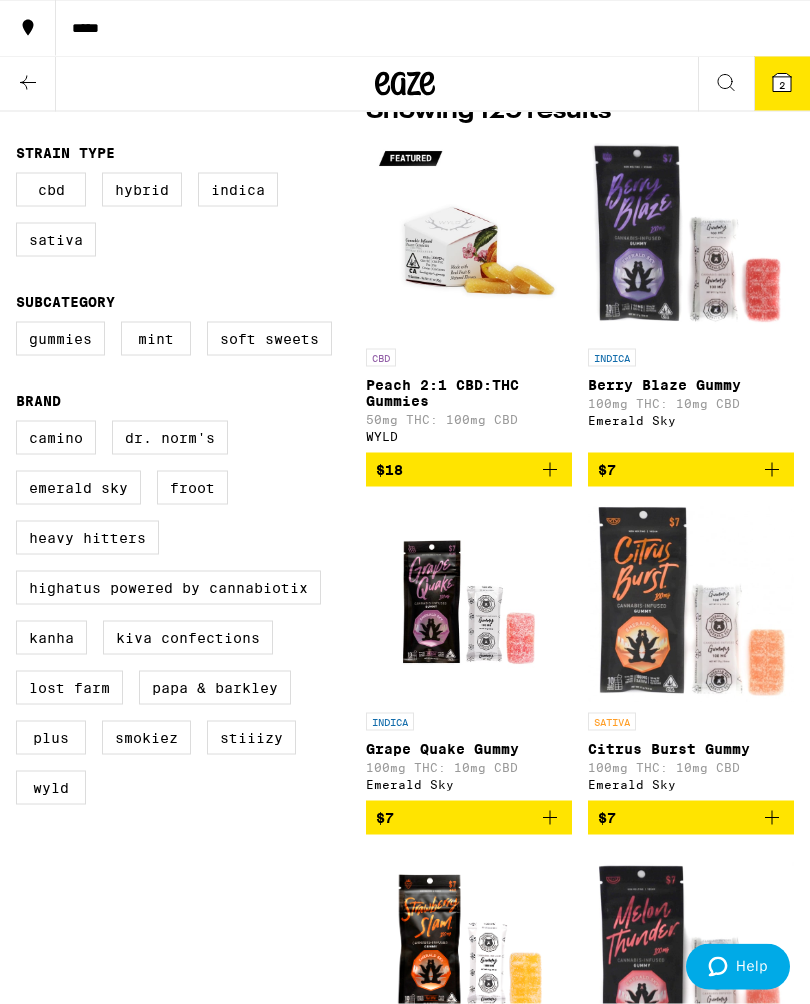 scroll, scrollTop: 184, scrollLeft: 0, axis: vertical 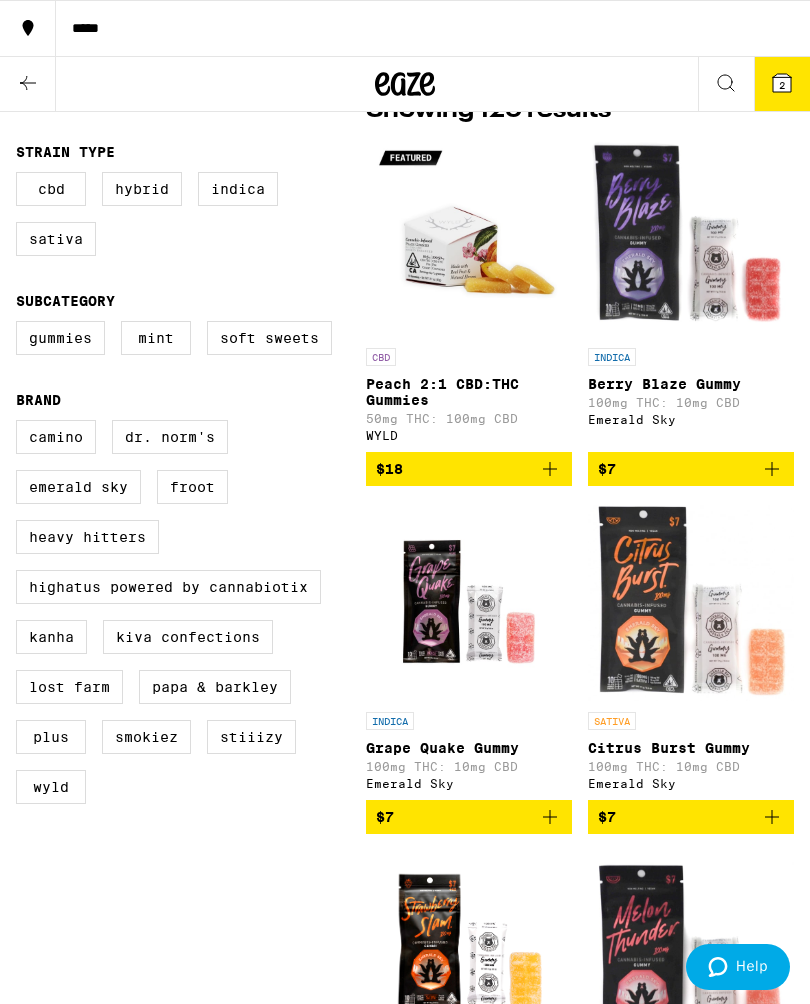 click on "Gummies" at bounding box center [60, 338] 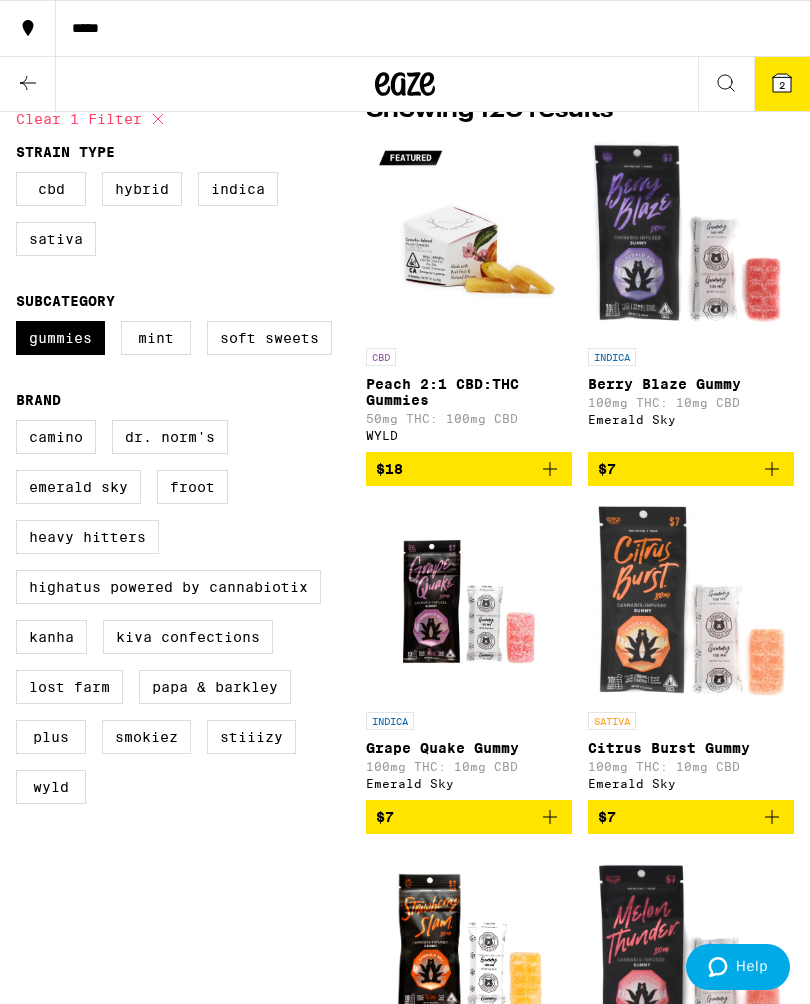 click on "Hybrid" at bounding box center [142, 189] 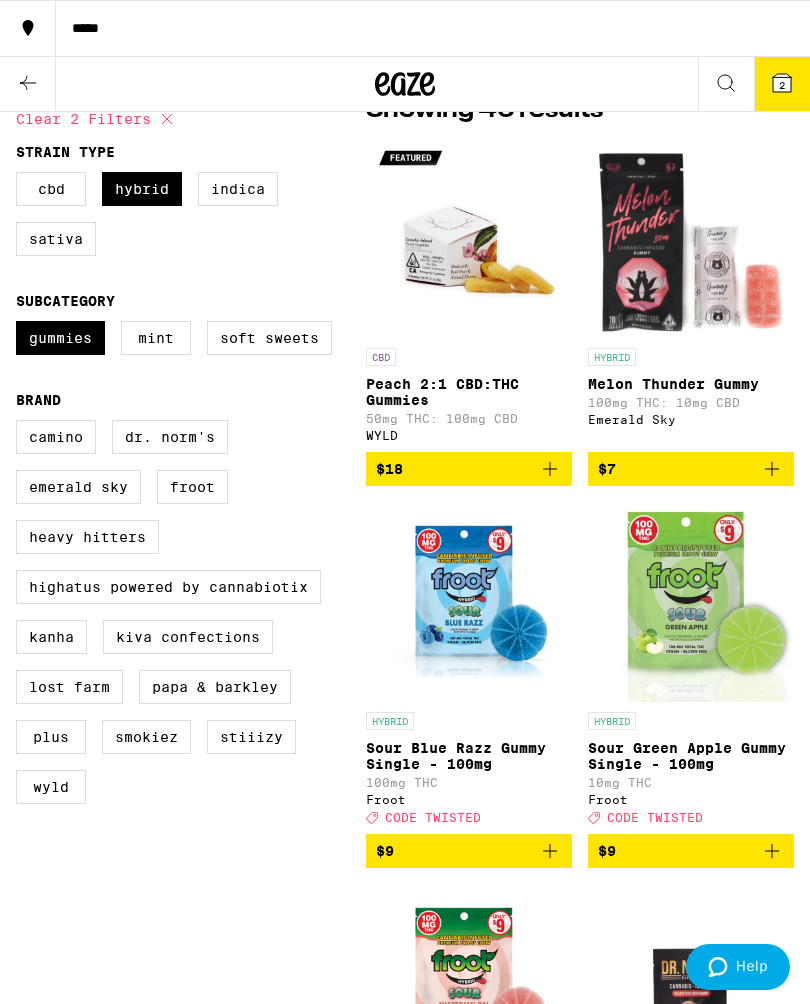 click on "Indica" at bounding box center [238, 189] 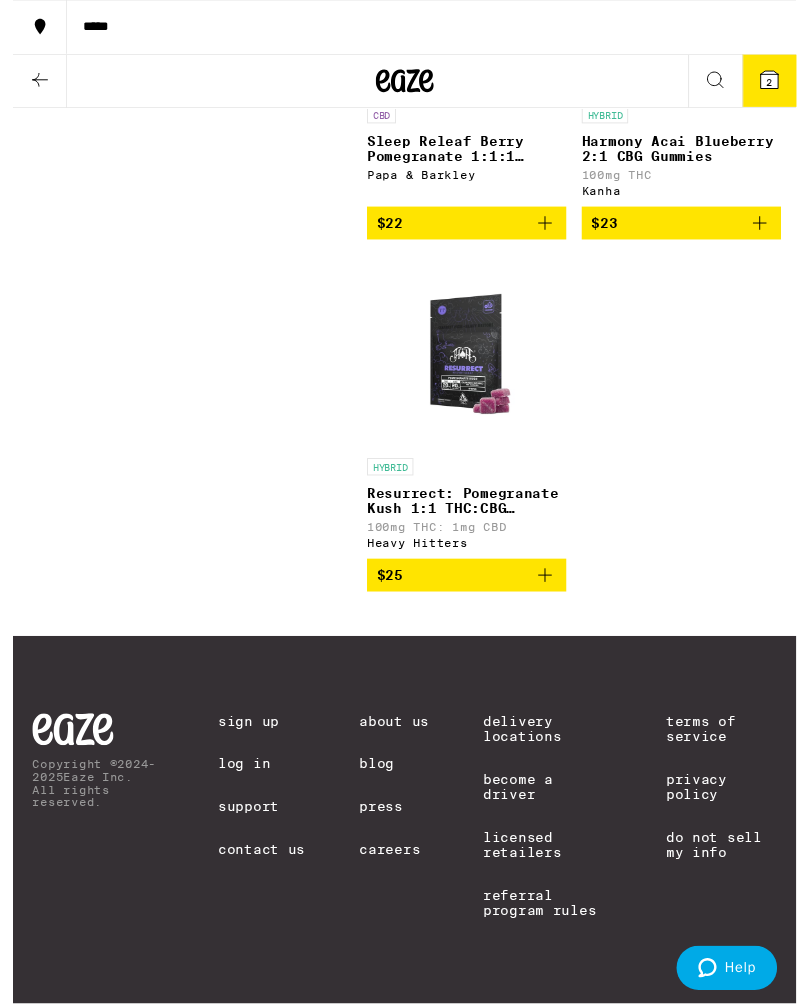 scroll, scrollTop: 15713, scrollLeft: 0, axis: vertical 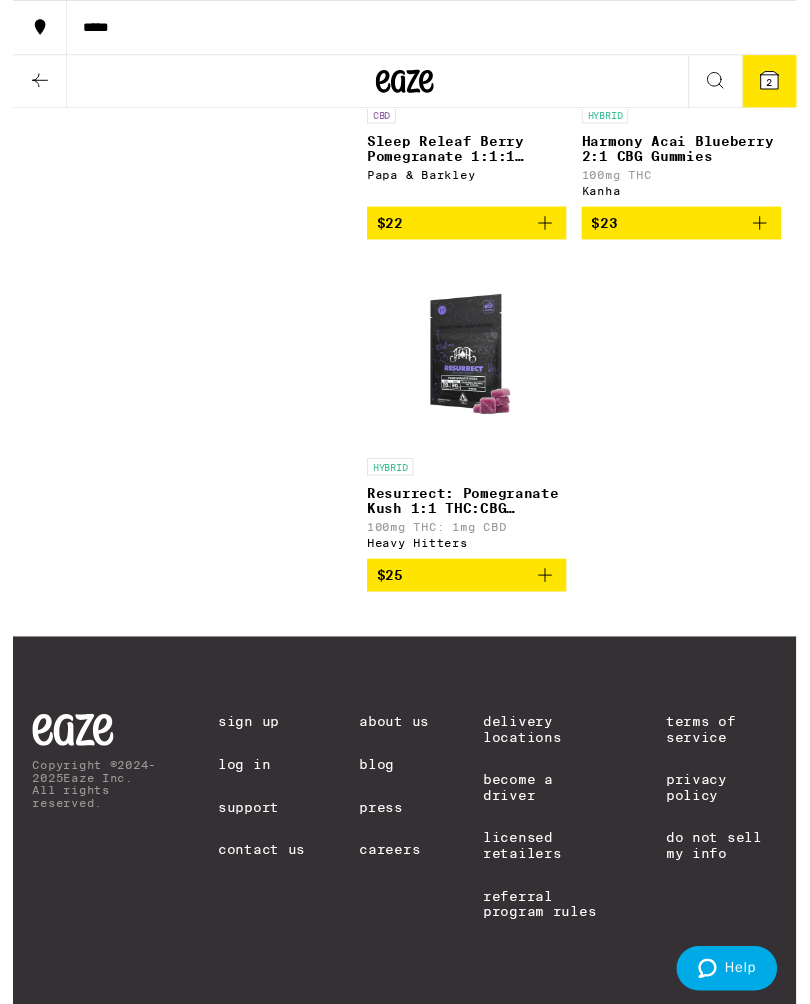 click at bounding box center (469, 364) 